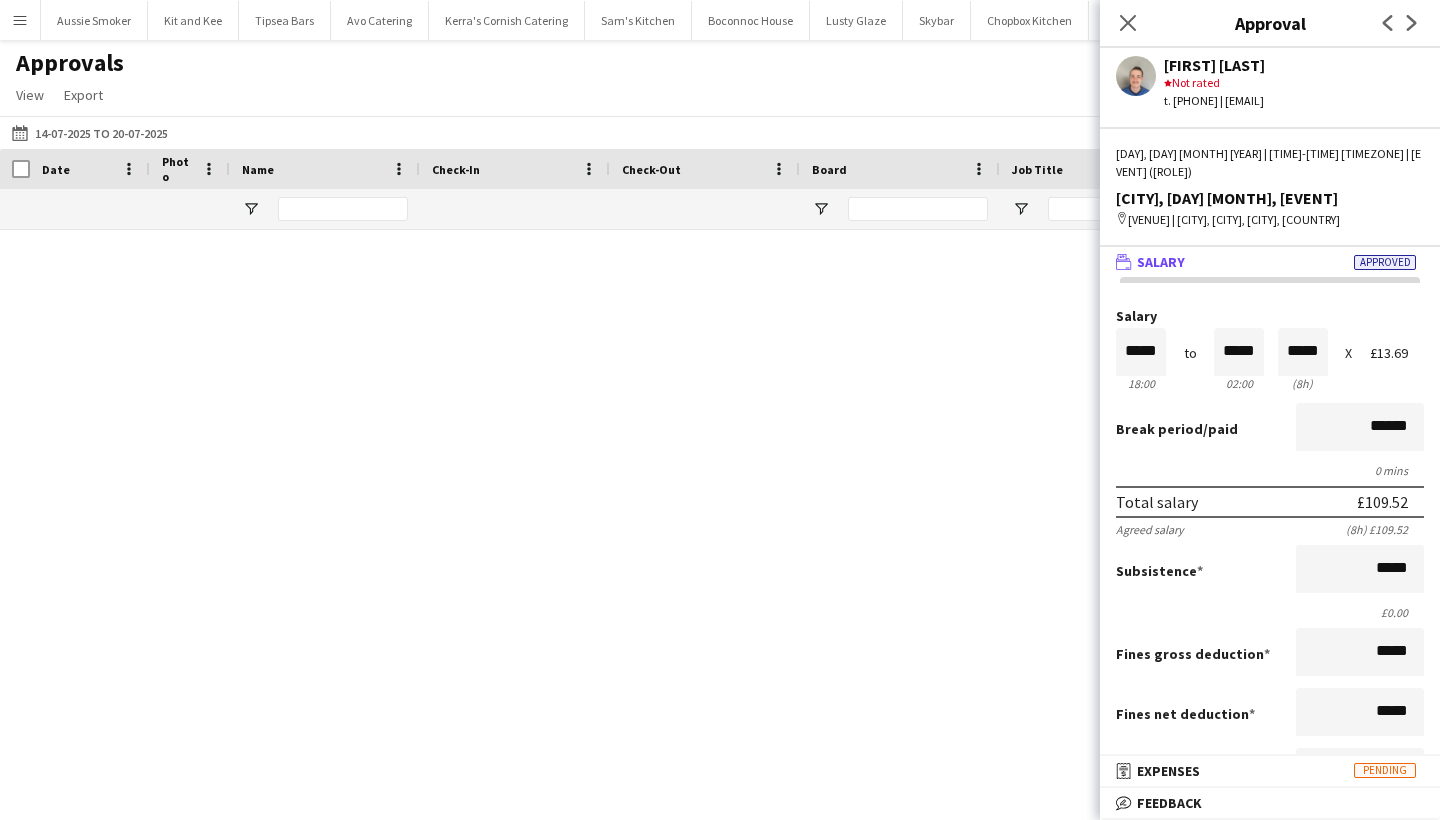 scroll, scrollTop: 0, scrollLeft: 0, axis: both 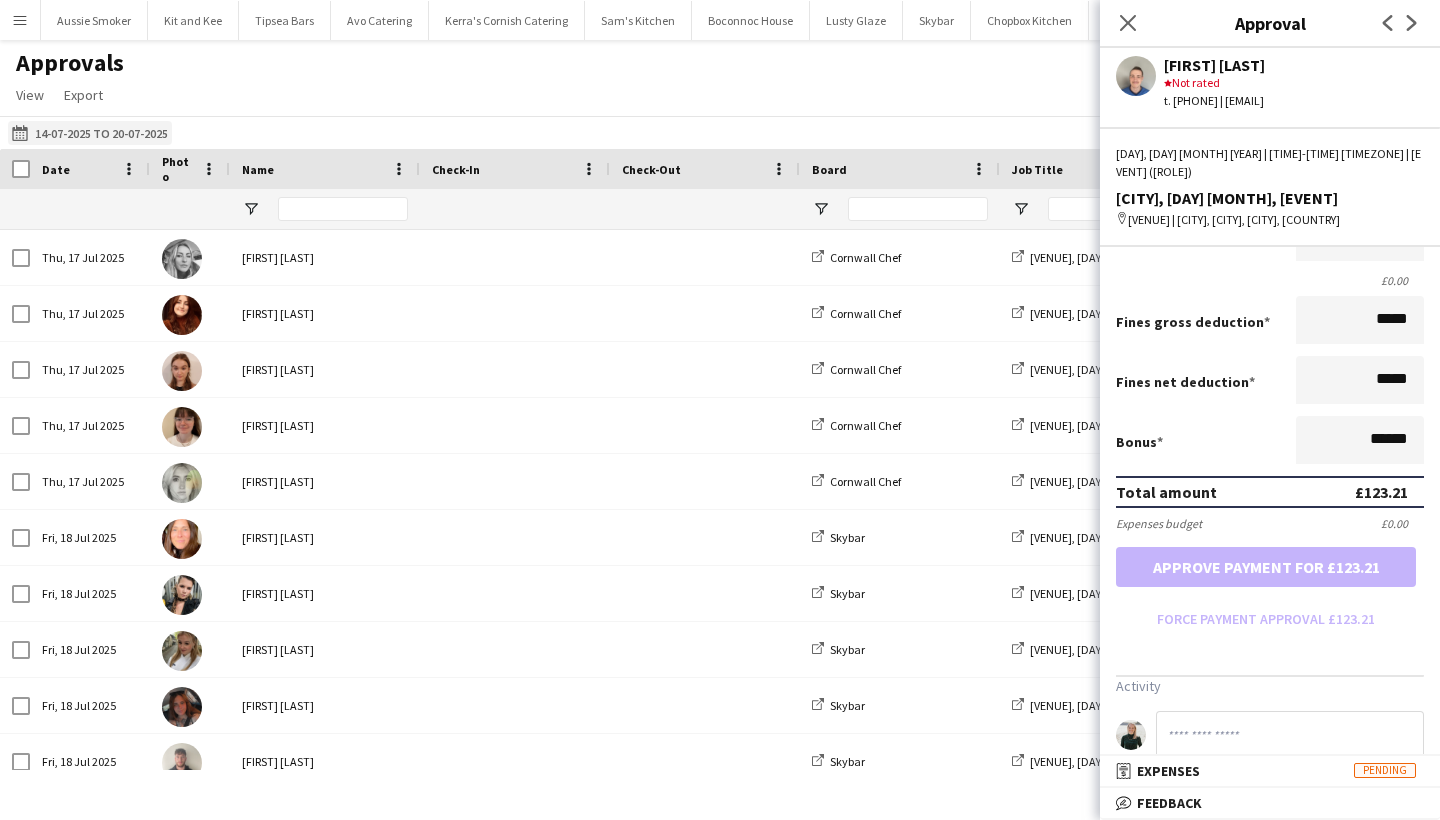 click on "14-07-2025 to 20-07-2025
14-07-2025 to 20-07-2025" 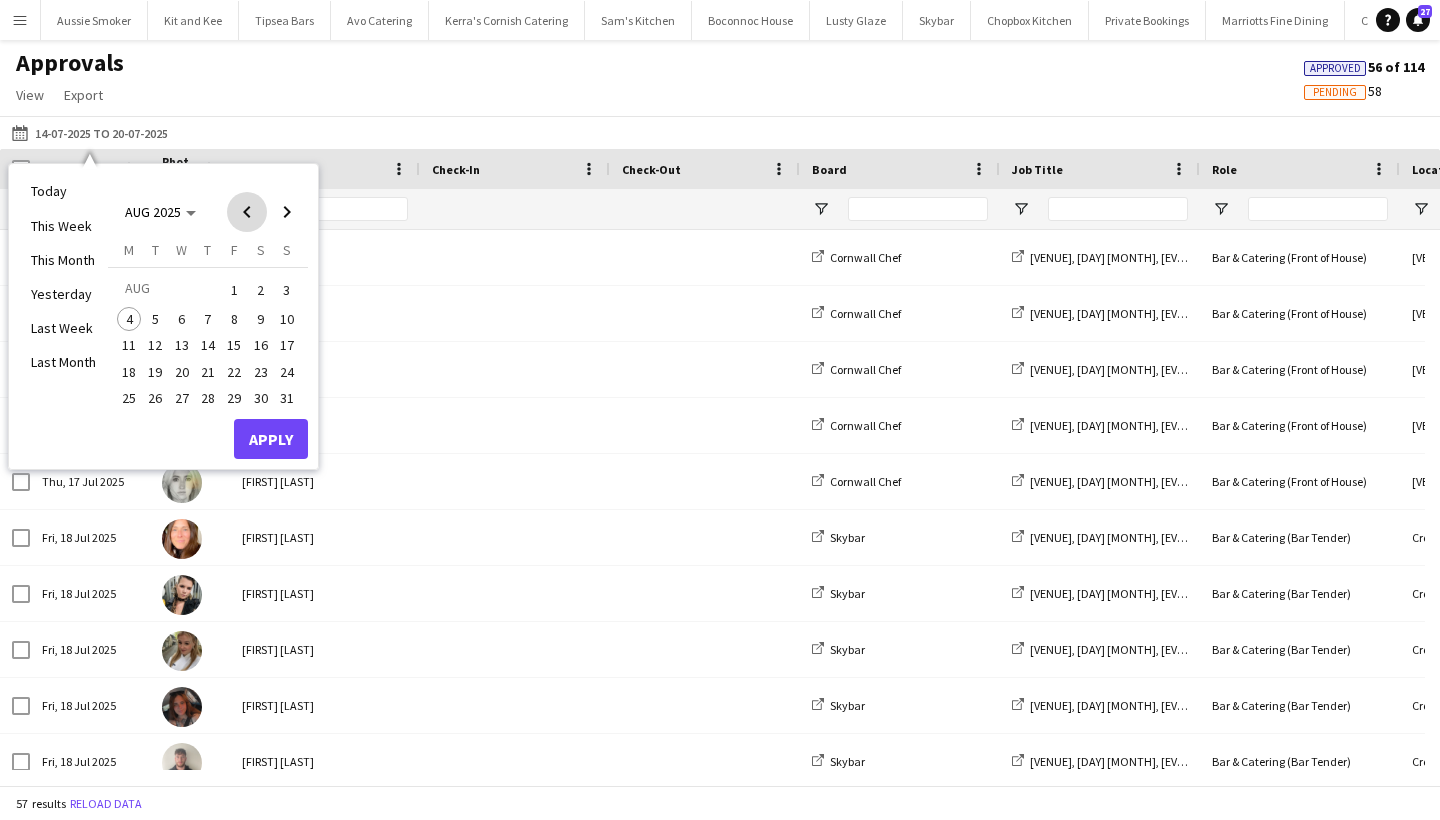click at bounding box center (247, 212) 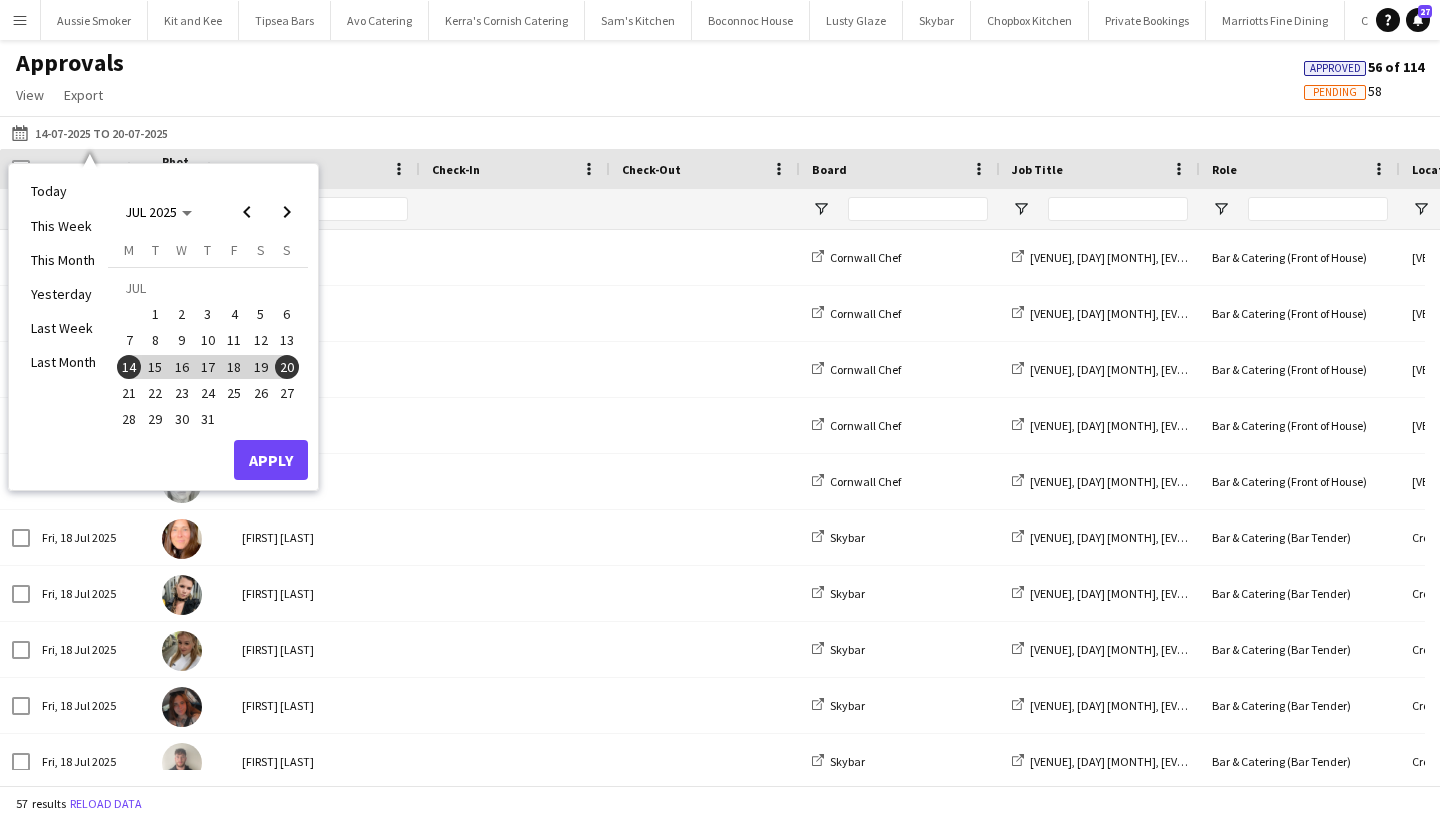 click on "21" at bounding box center (129, 393) 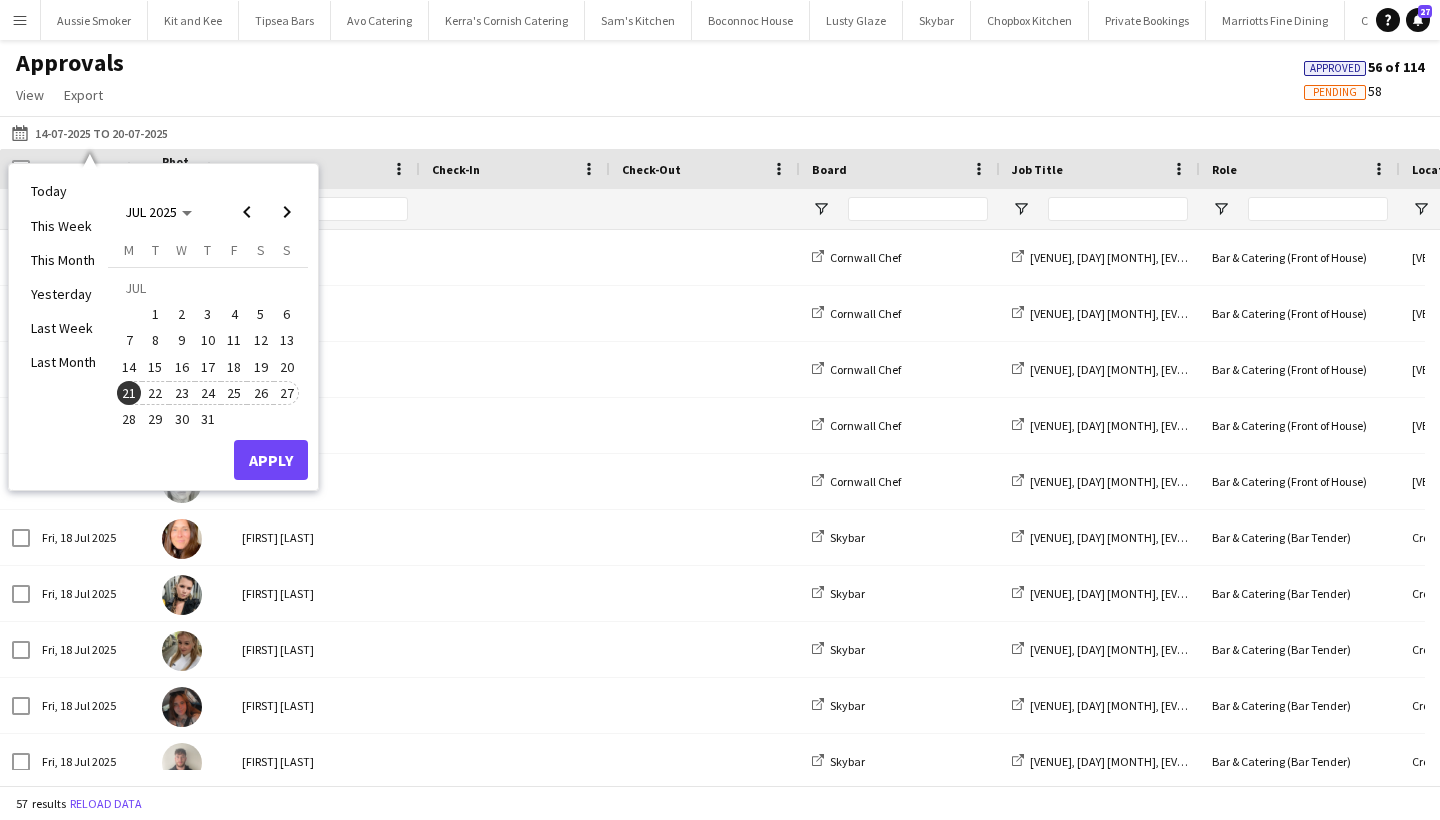drag, startPoint x: 294, startPoint y: 396, endPoint x: 292, endPoint y: 406, distance: 10.198039 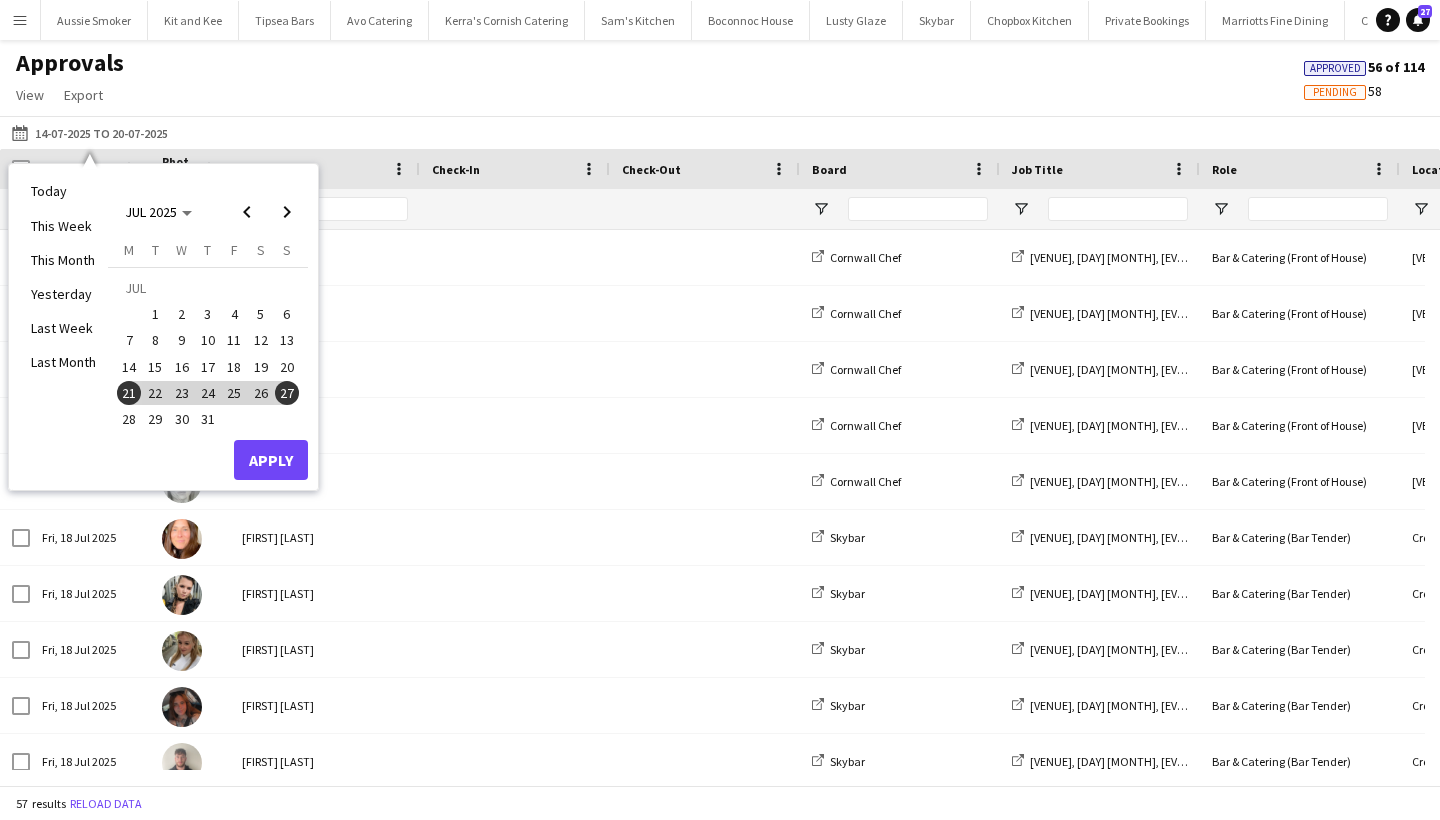 click on "Apply" at bounding box center [271, 460] 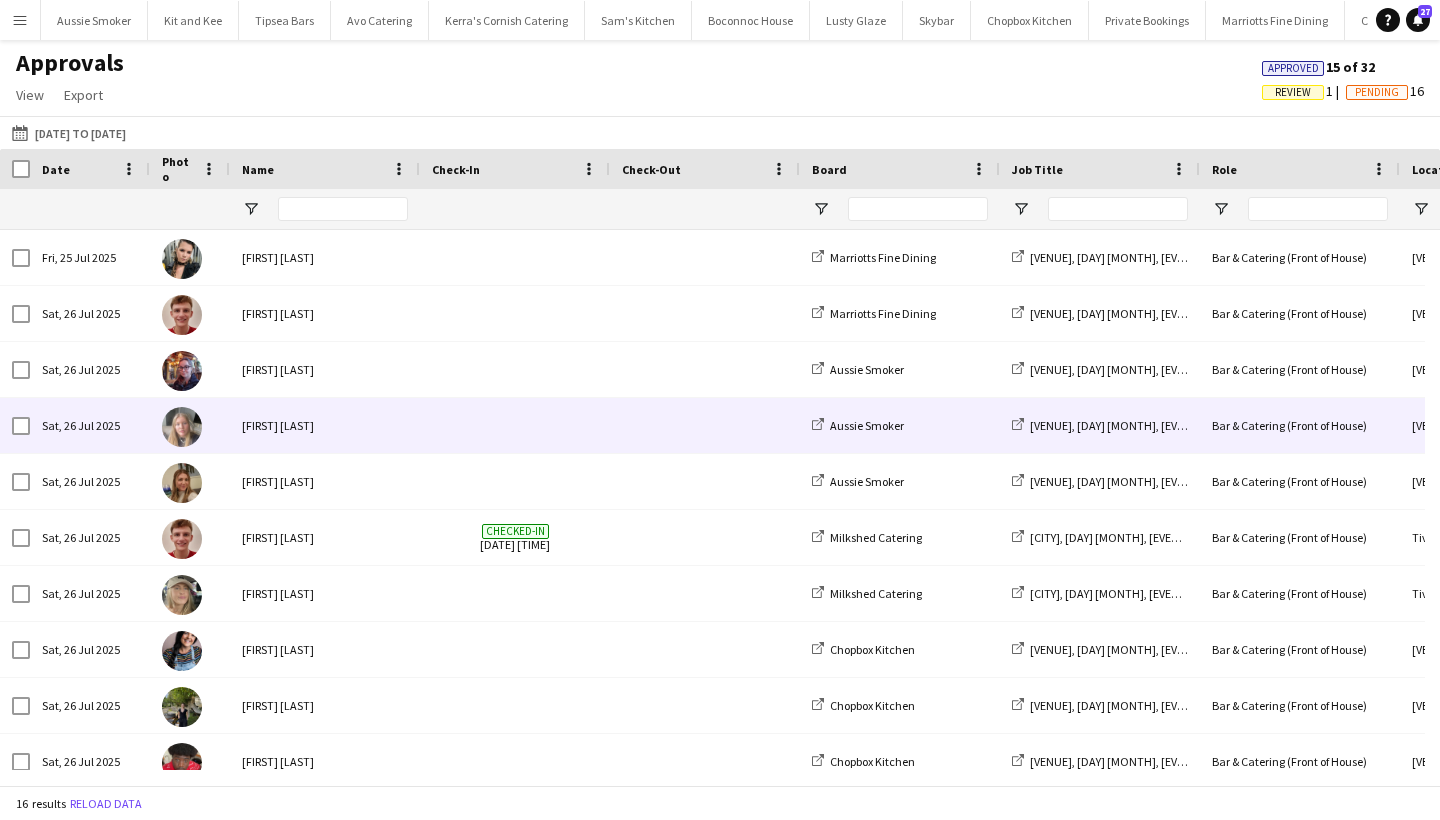 scroll, scrollTop: 356, scrollLeft: 0, axis: vertical 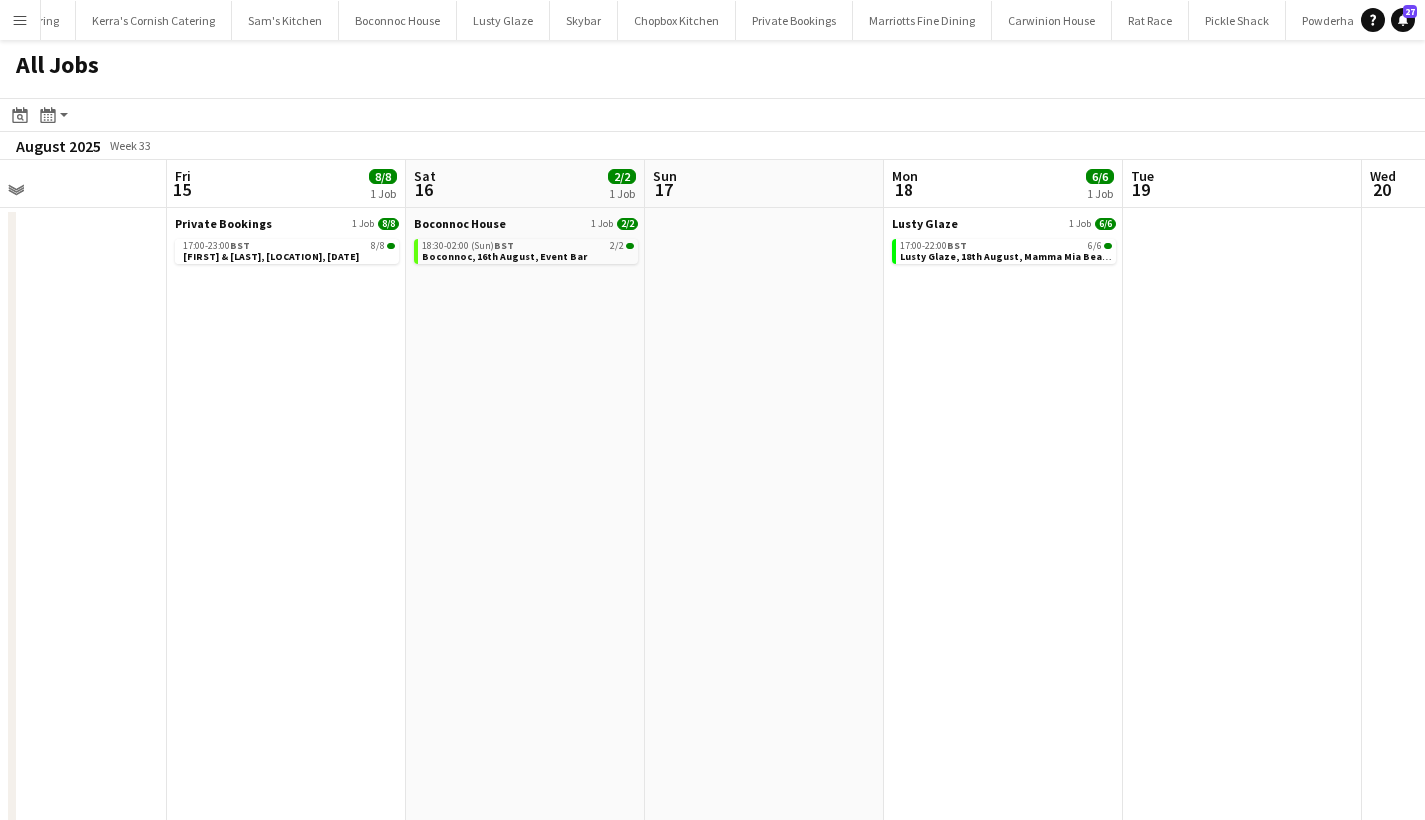 click on "Boconnoc House   1 Job   2/2   18:30-02:00 (Sun)   BST   2/2   Boconnoc, 16th August, Event Bar" at bounding box center [526, 242] 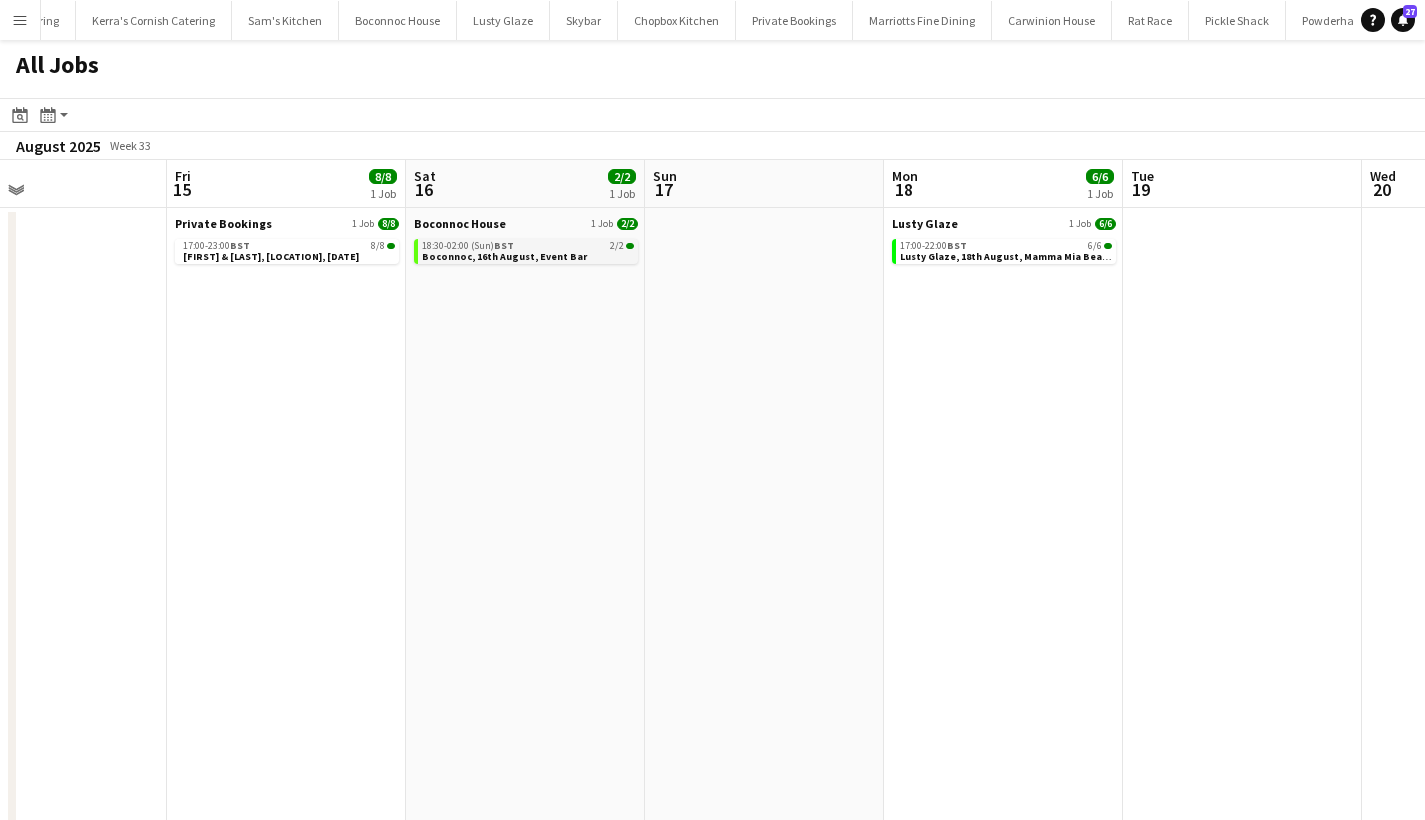 click on "Boconnoc, 16th August, Event Bar" at bounding box center [504, 256] 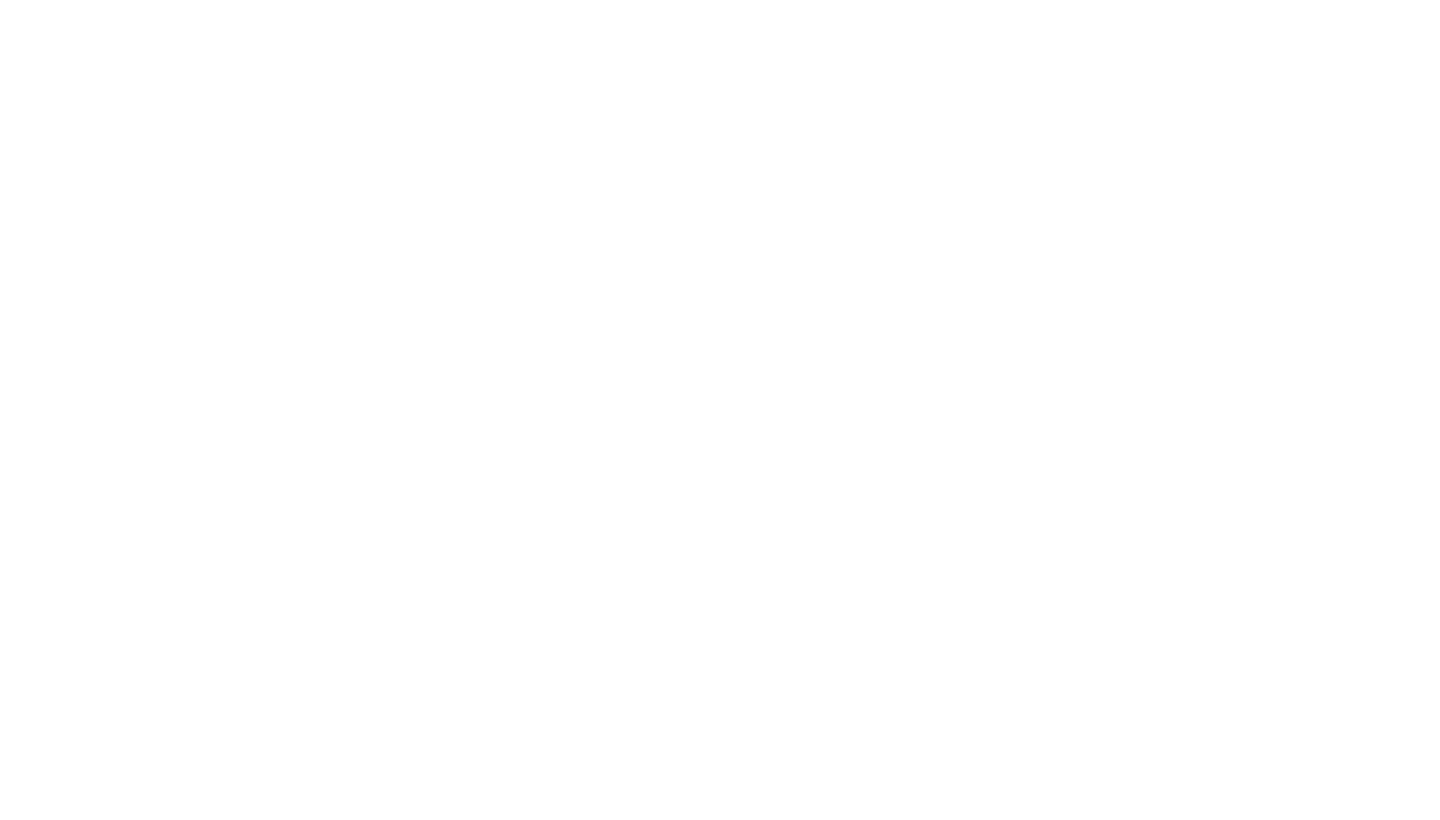 scroll, scrollTop: 0, scrollLeft: 0, axis: both 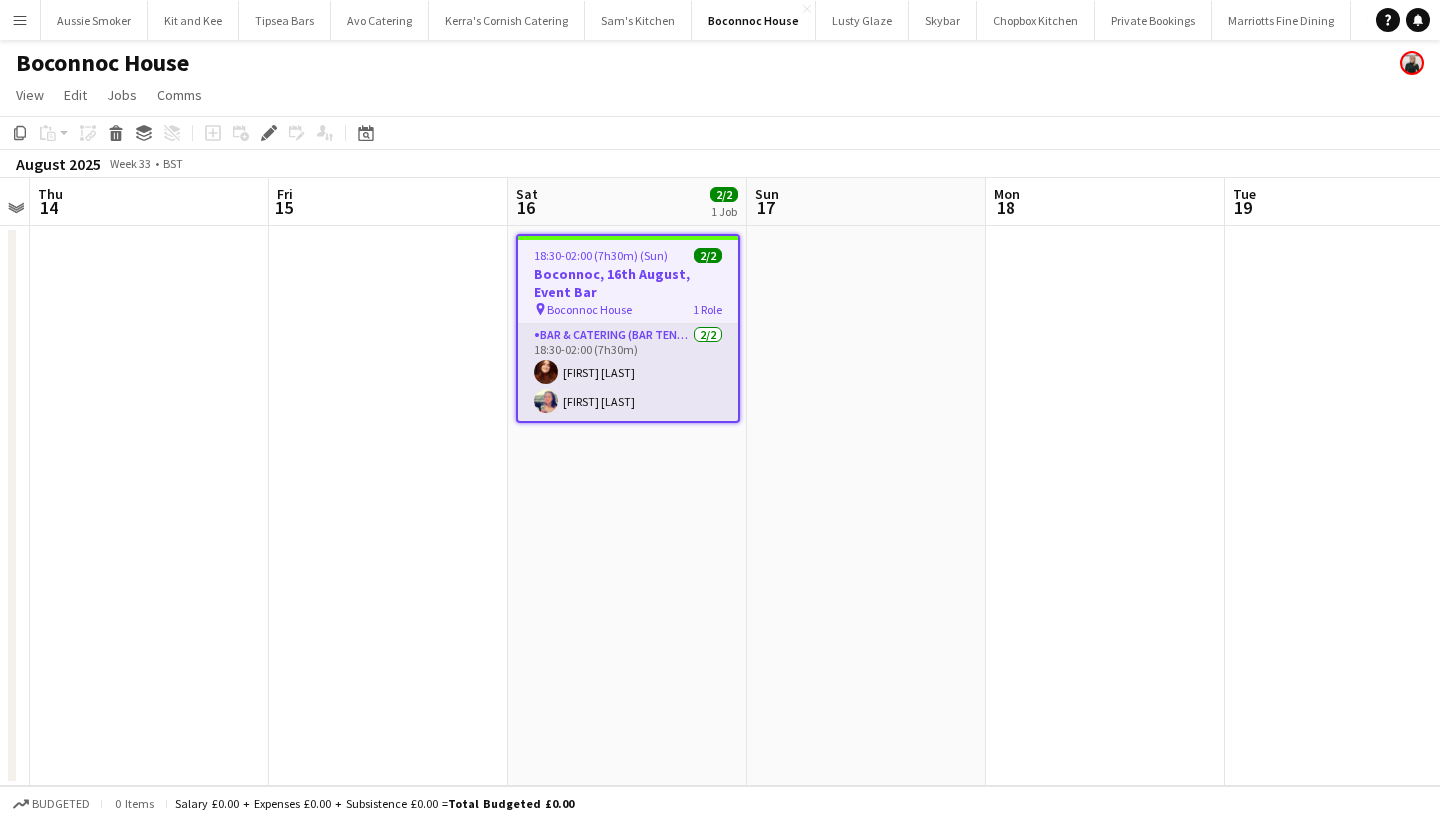 click on "Bar & Catering (Bar Tender)   2/2   18:30-02:00 (7h30m)
Megan Roberts Sarah Hemstead" at bounding box center (628, 372) 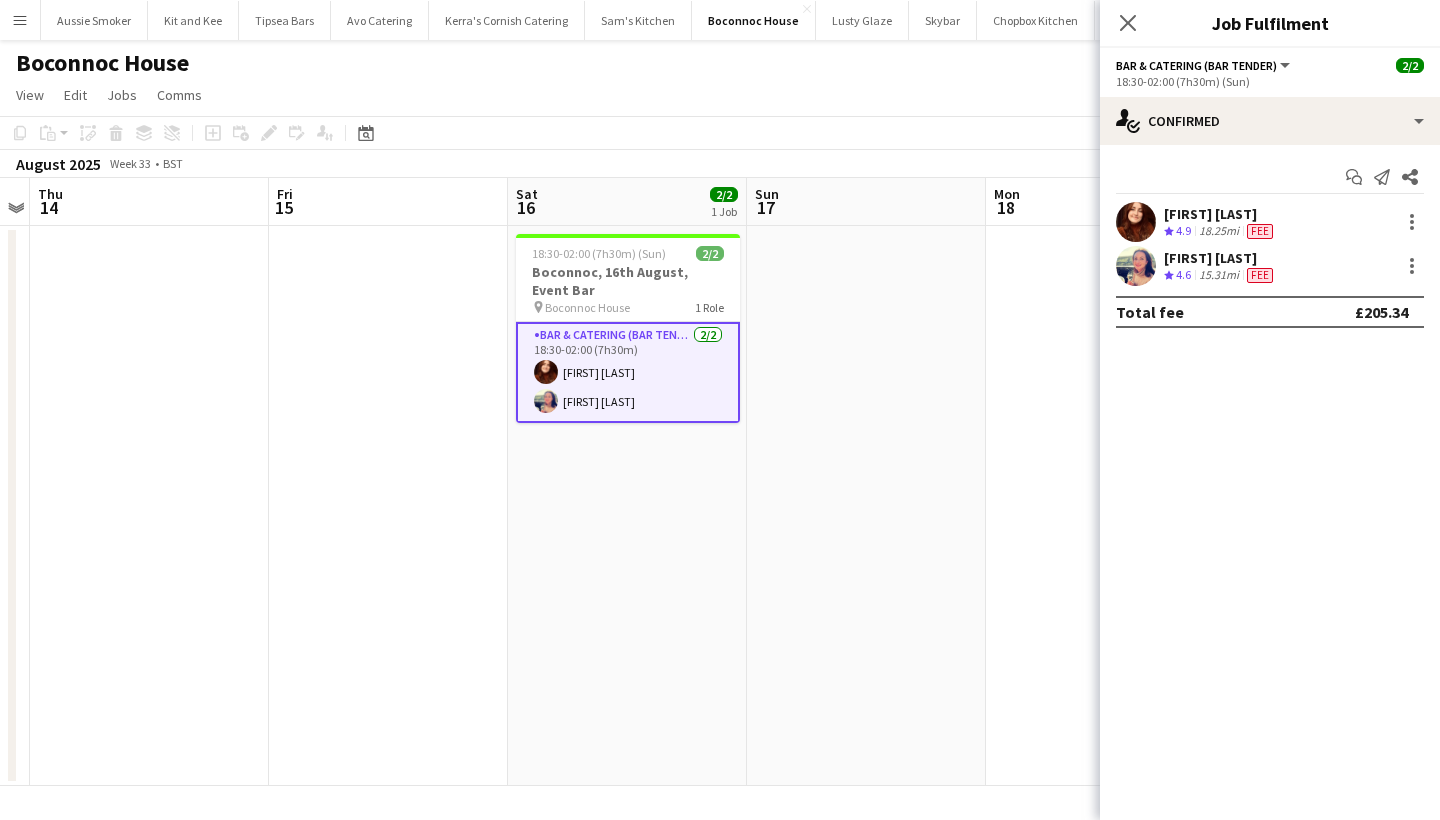 click on "[FIRST] [LAST]" at bounding box center (1220, 214) 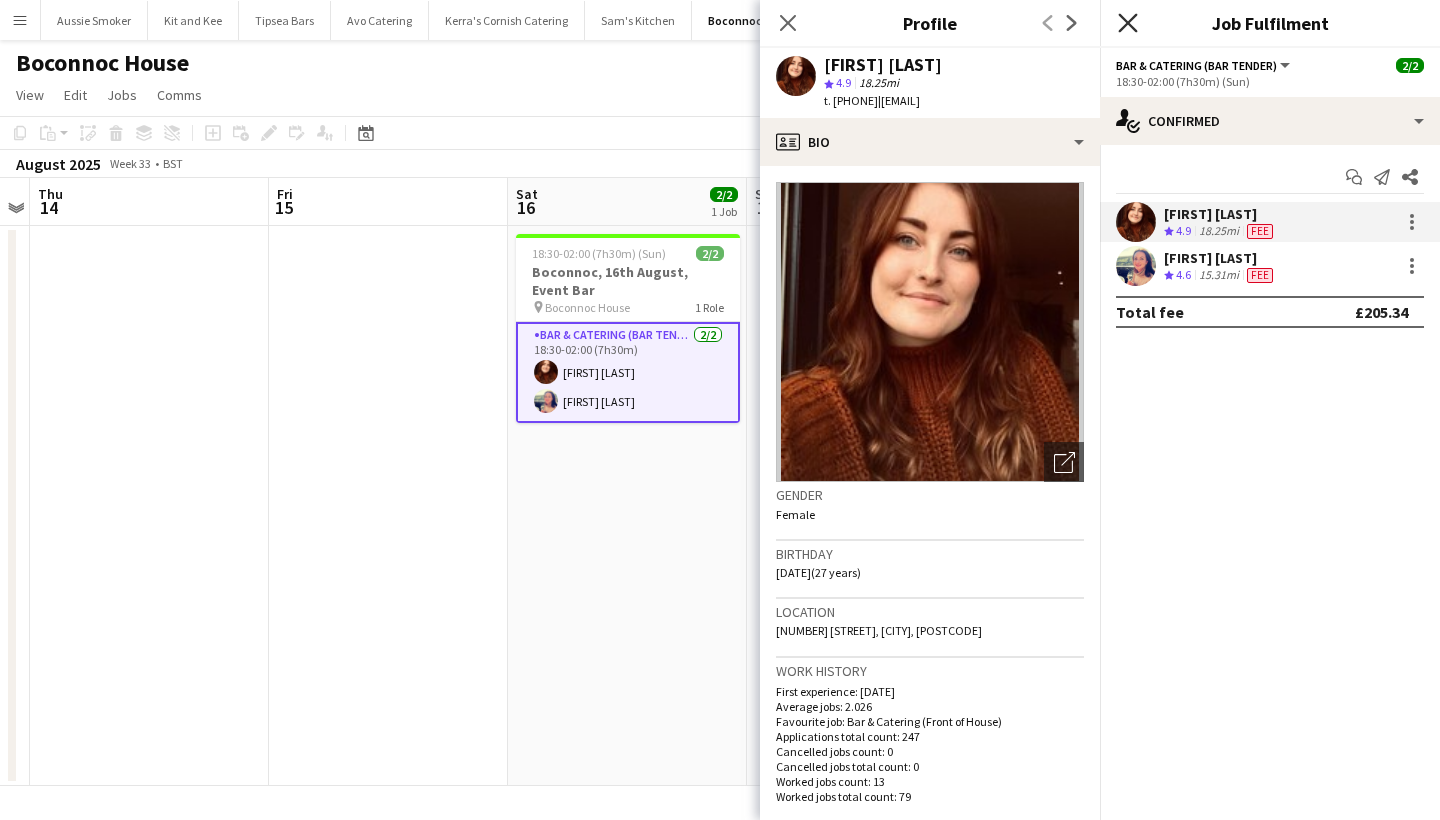 click on "Close pop-in" 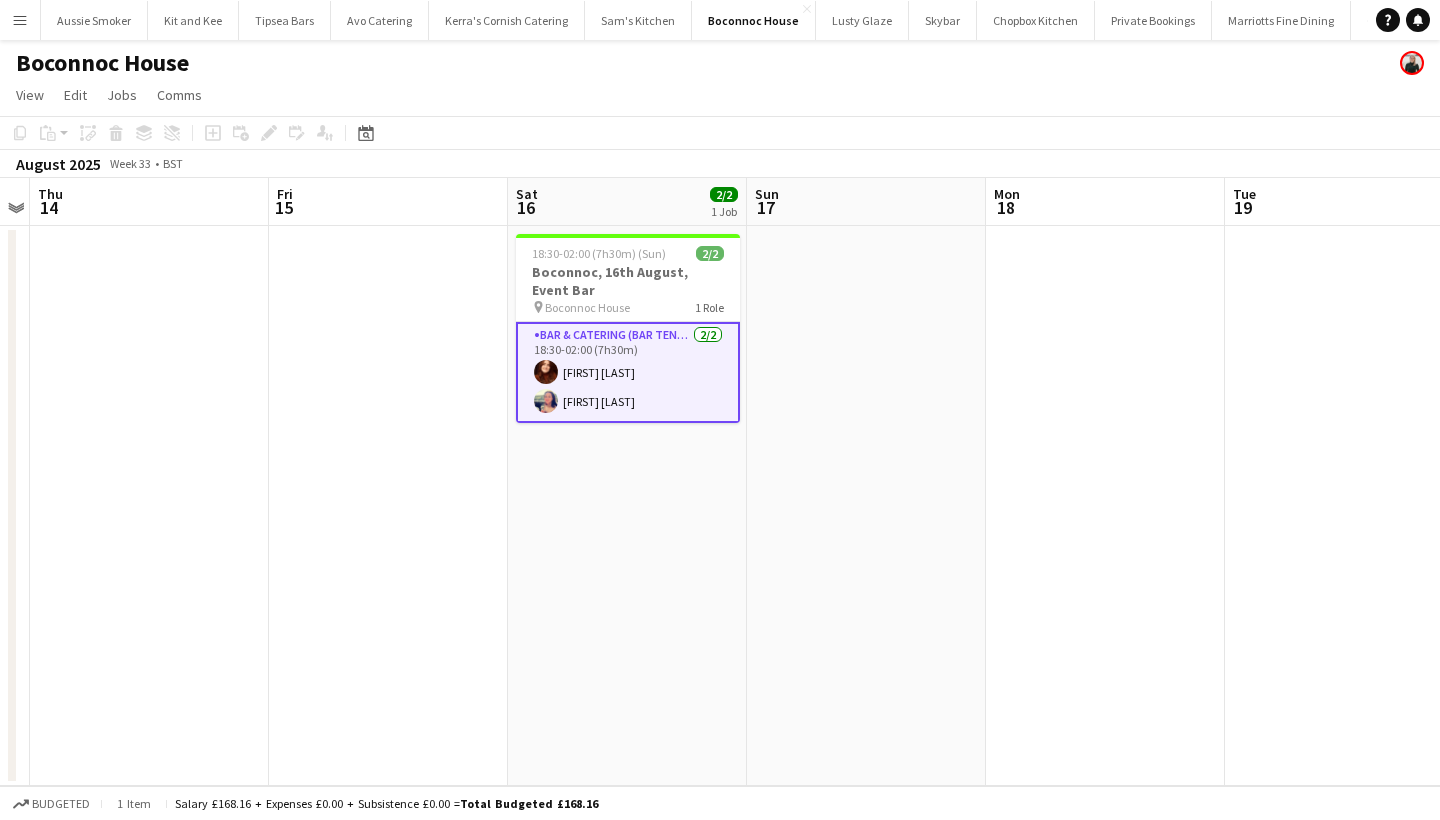 click on "Menu" at bounding box center [20, 20] 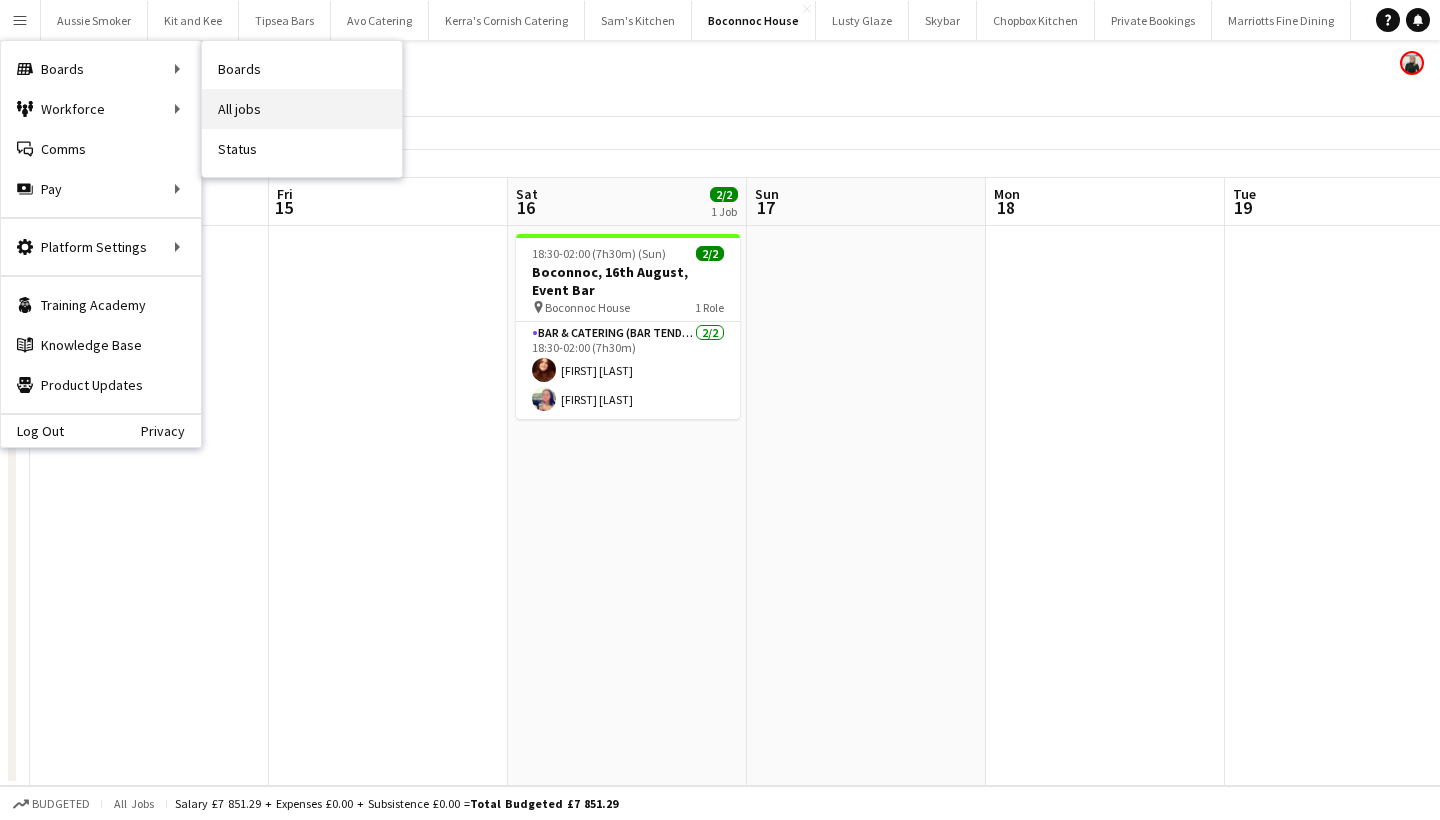 click on "All jobs" at bounding box center (302, 109) 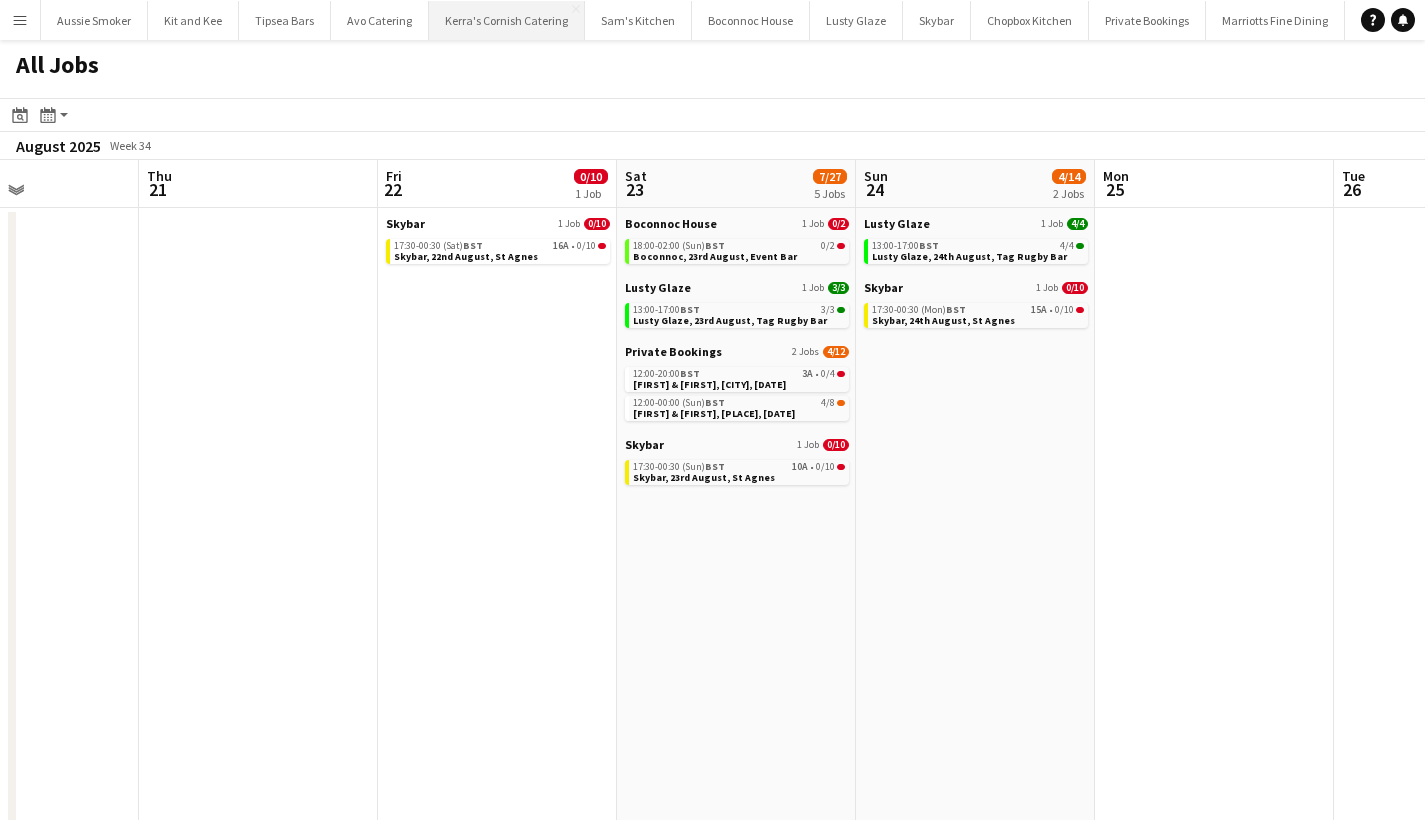 scroll, scrollTop: 0, scrollLeft: 559, axis: horizontal 